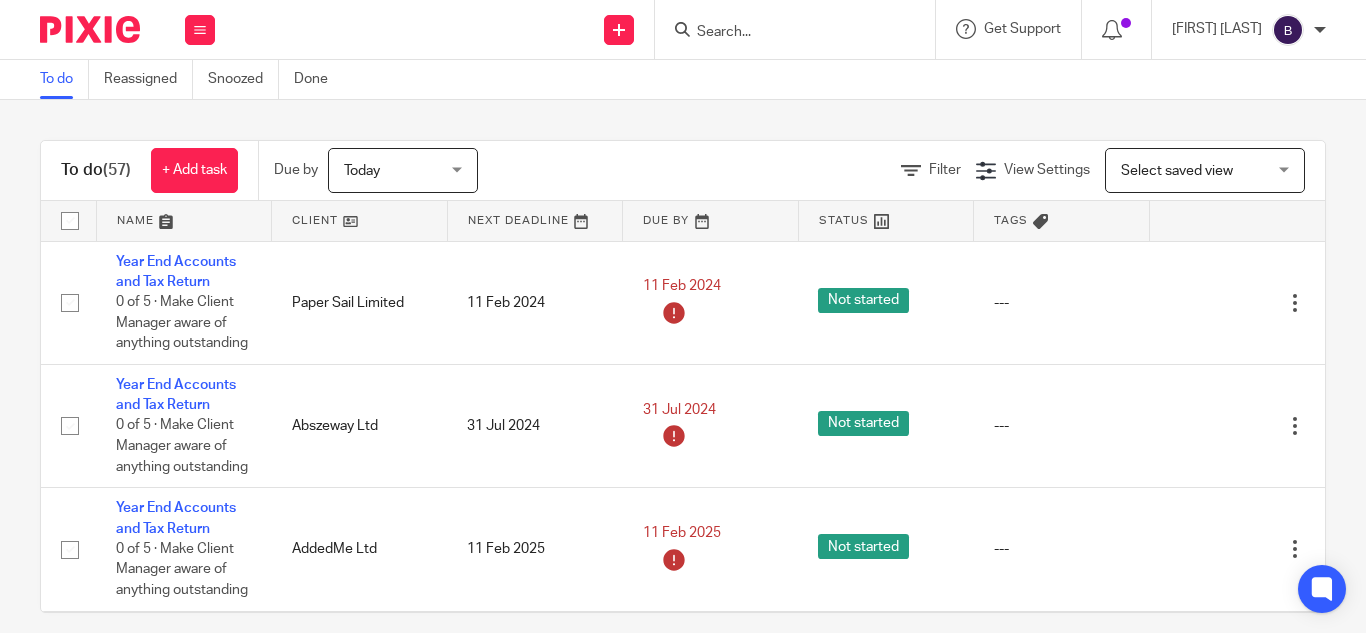 scroll, scrollTop: 0, scrollLeft: 0, axis: both 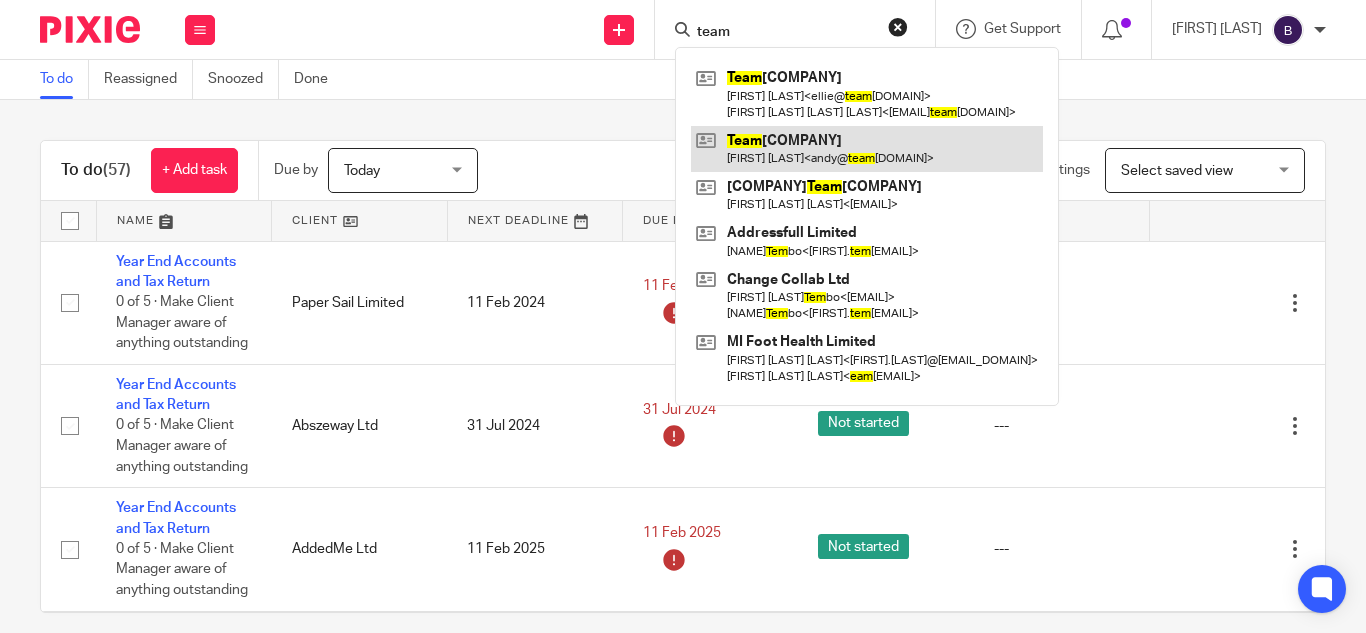 type on "team" 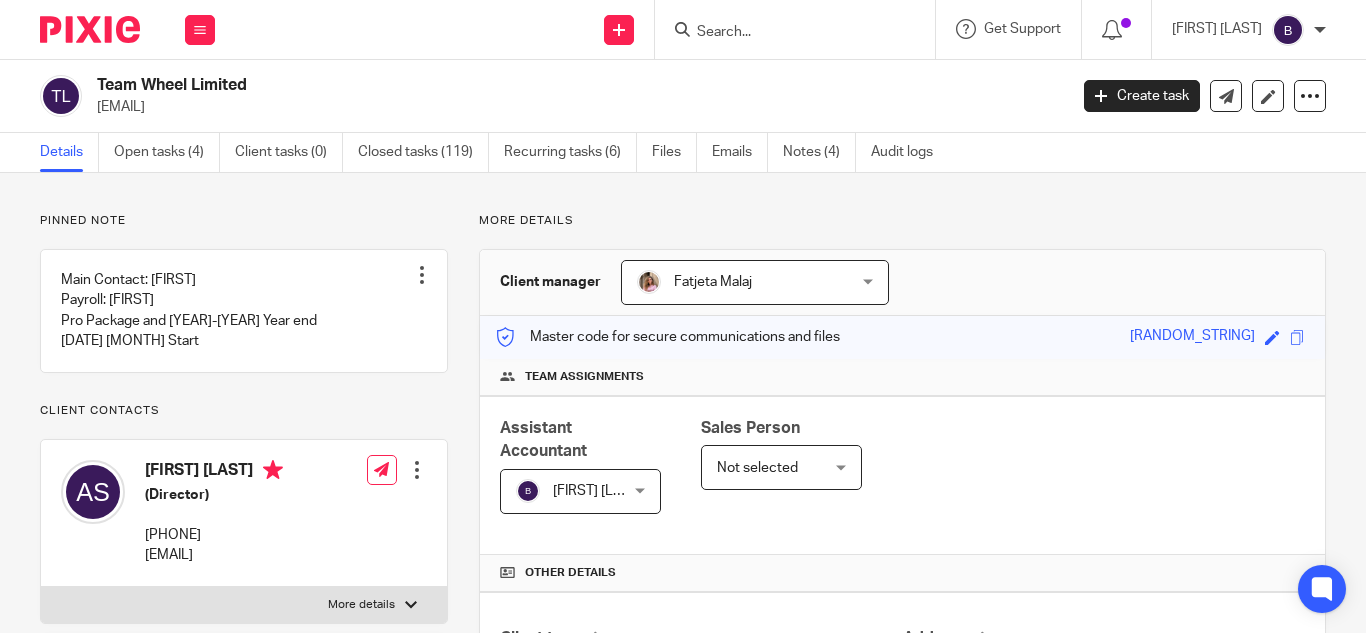 scroll, scrollTop: 0, scrollLeft: 0, axis: both 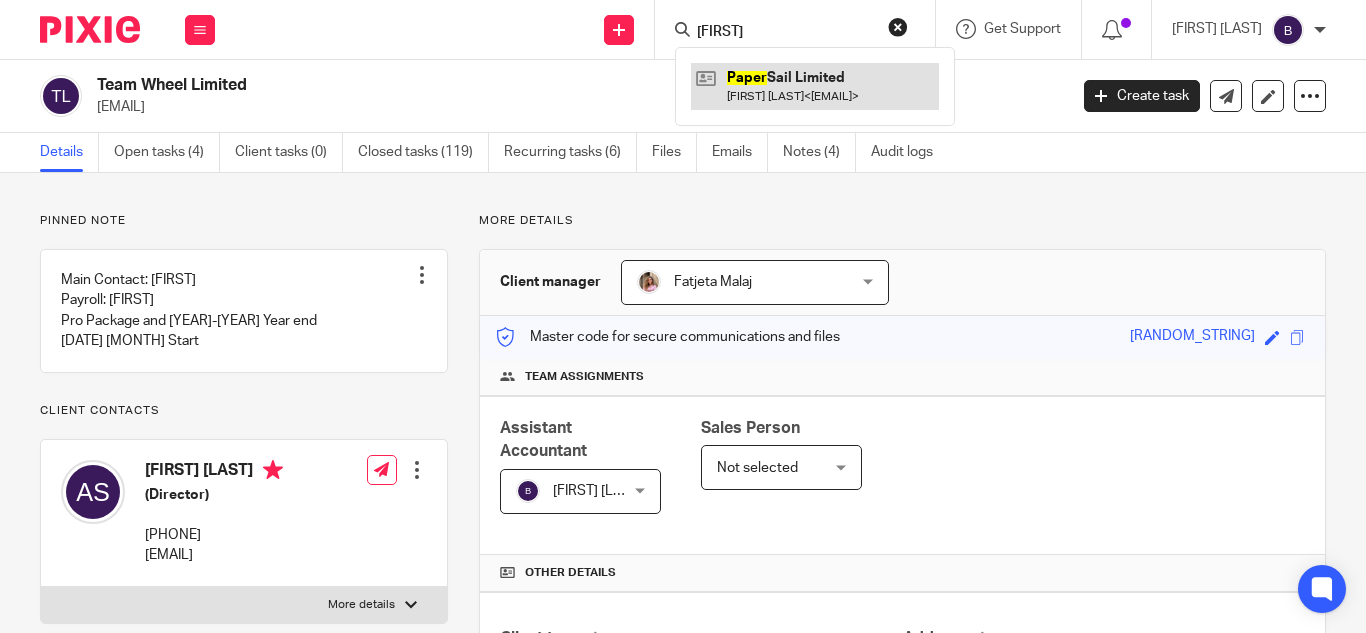 type on "paper" 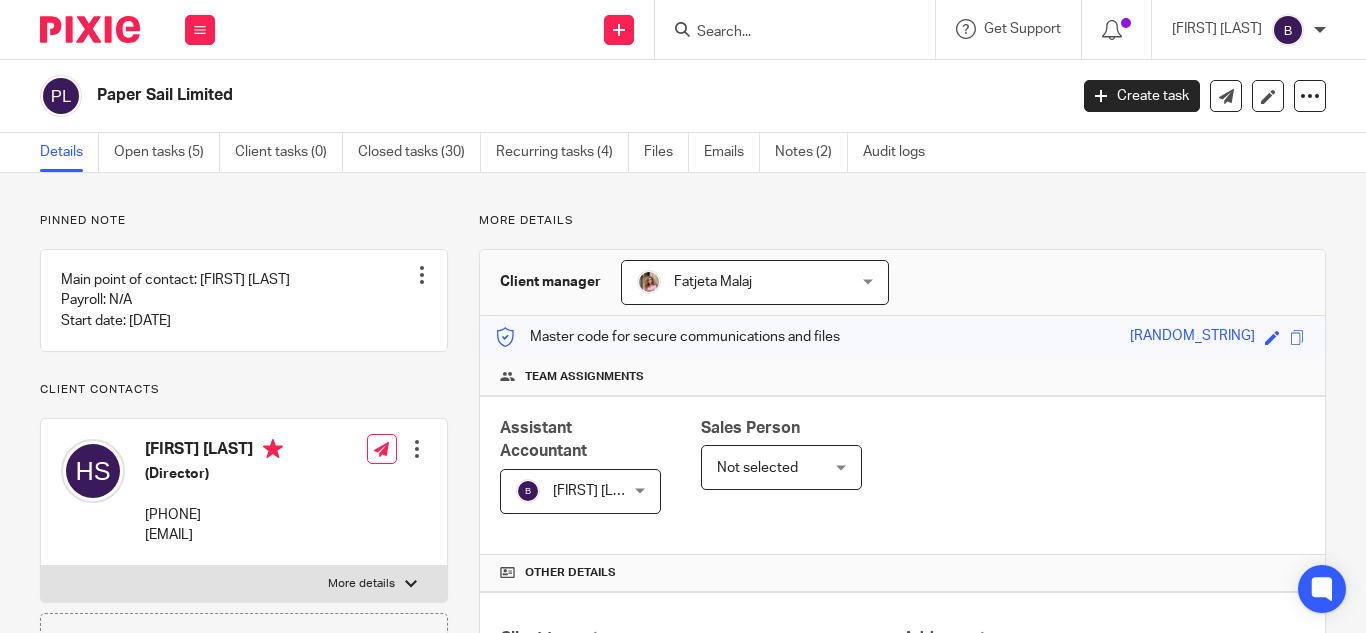 scroll, scrollTop: 0, scrollLeft: 0, axis: both 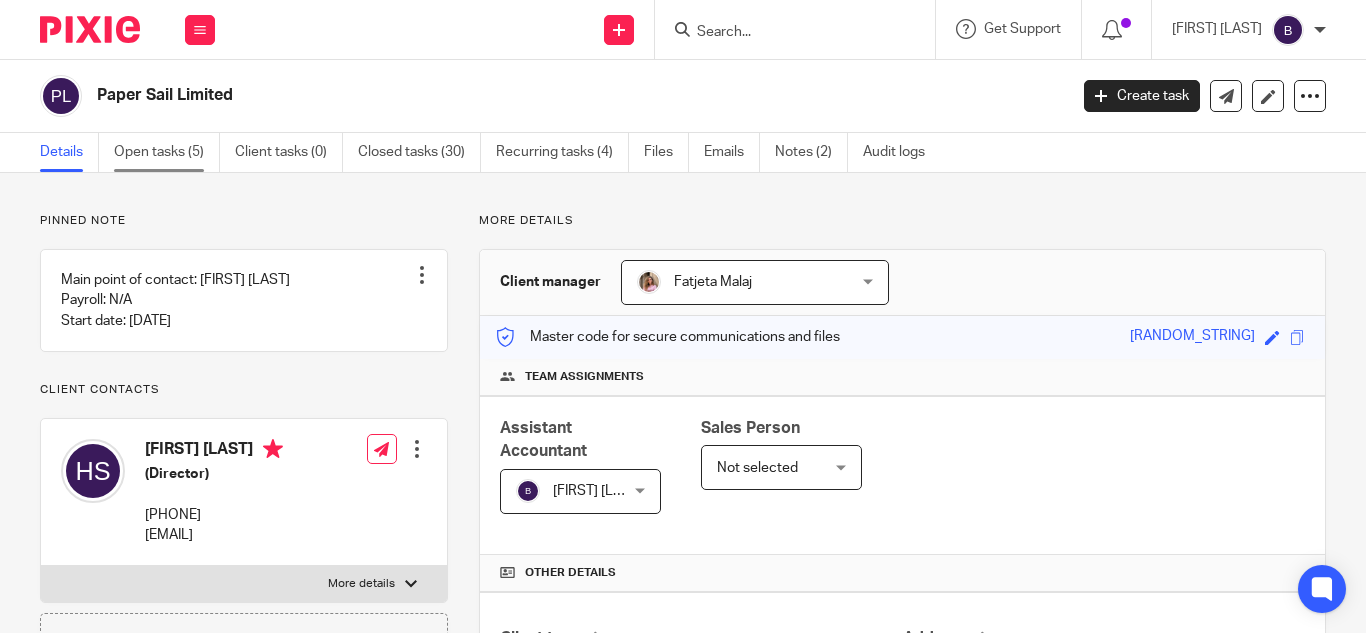 click on "Open tasks (5)" at bounding box center [167, 152] 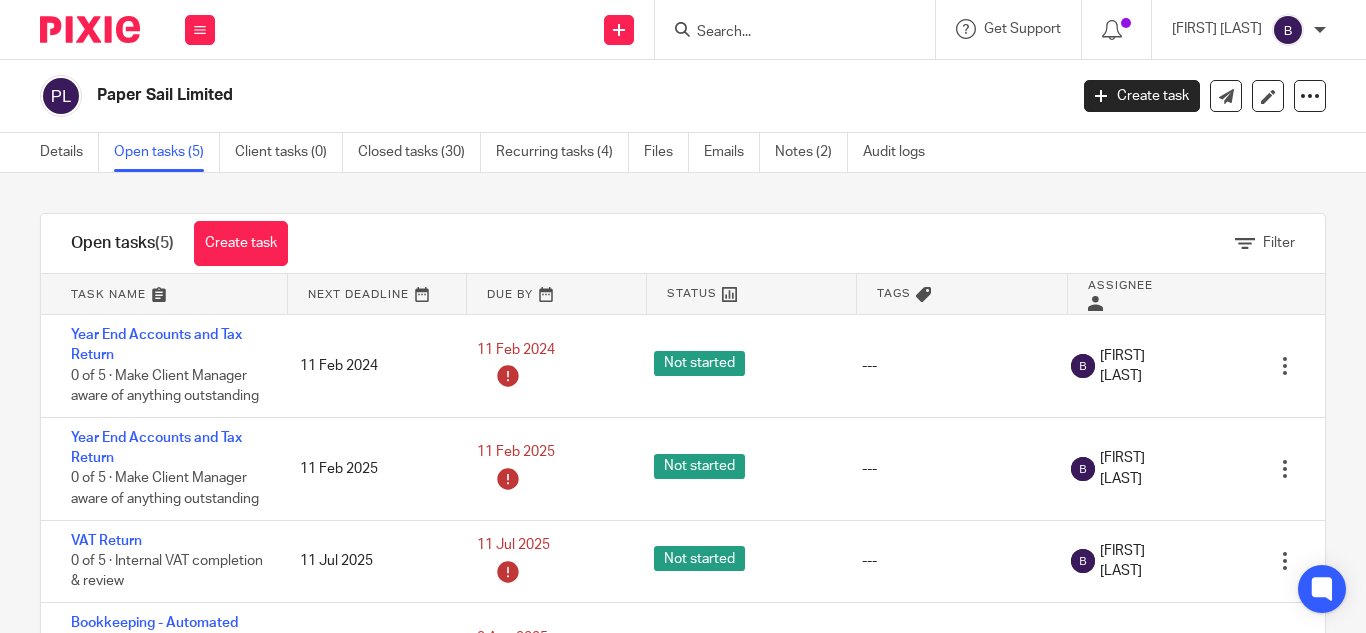 scroll, scrollTop: 0, scrollLeft: 0, axis: both 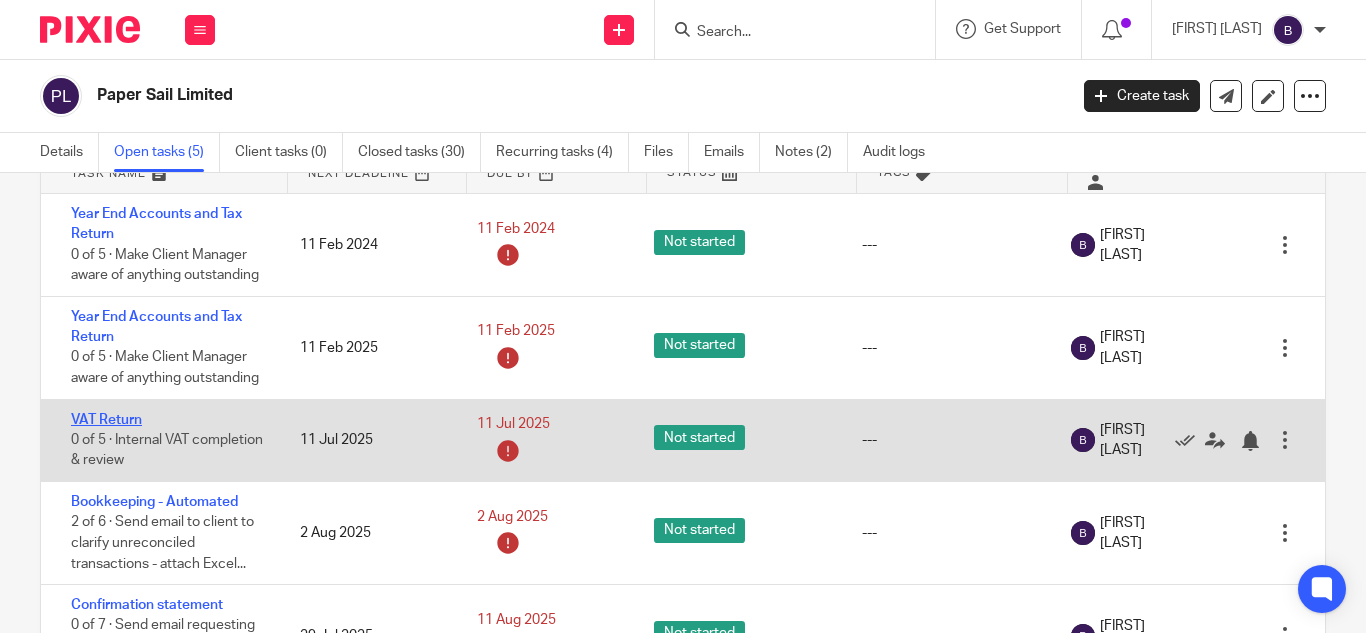 click on "VAT Return" at bounding box center [106, 420] 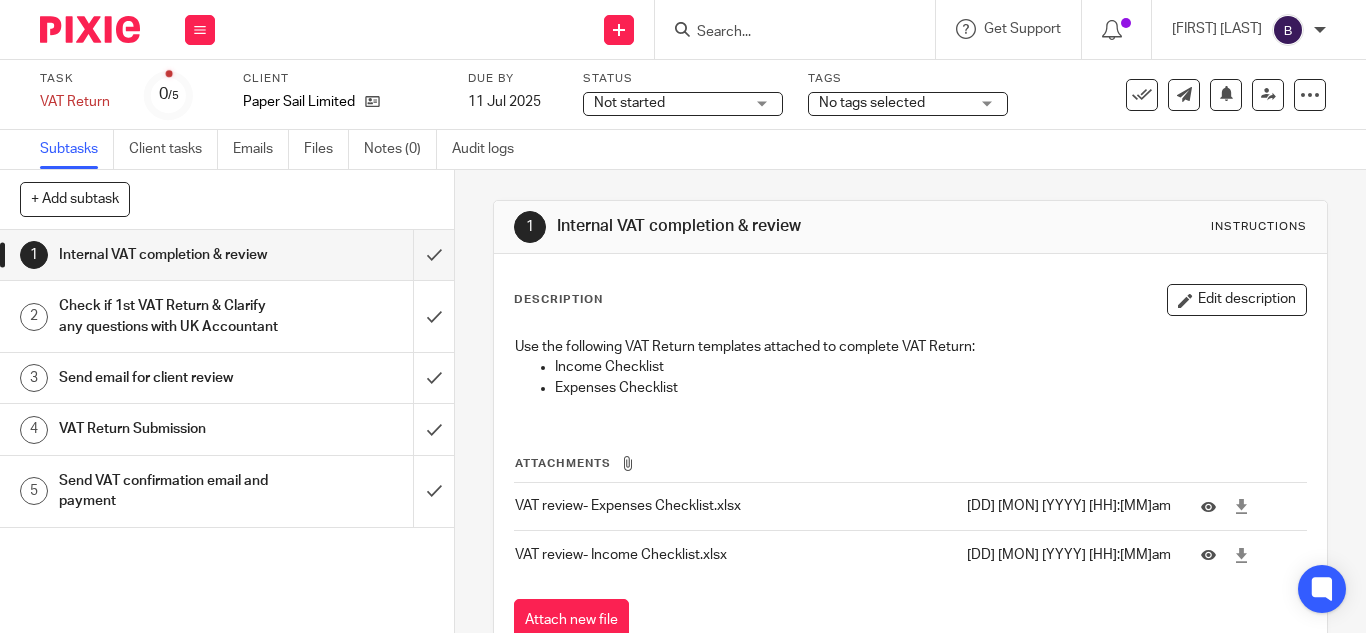 scroll, scrollTop: 0, scrollLeft: 0, axis: both 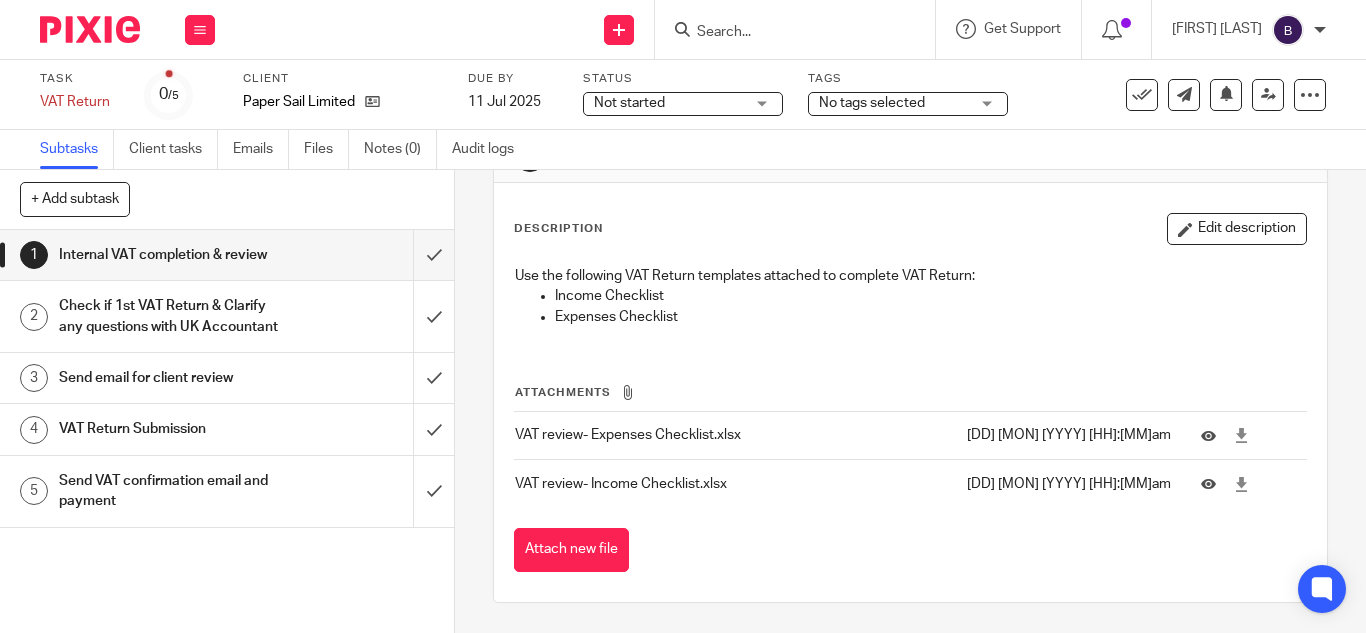 click on "Send email for client review" at bounding box center (170, 378) 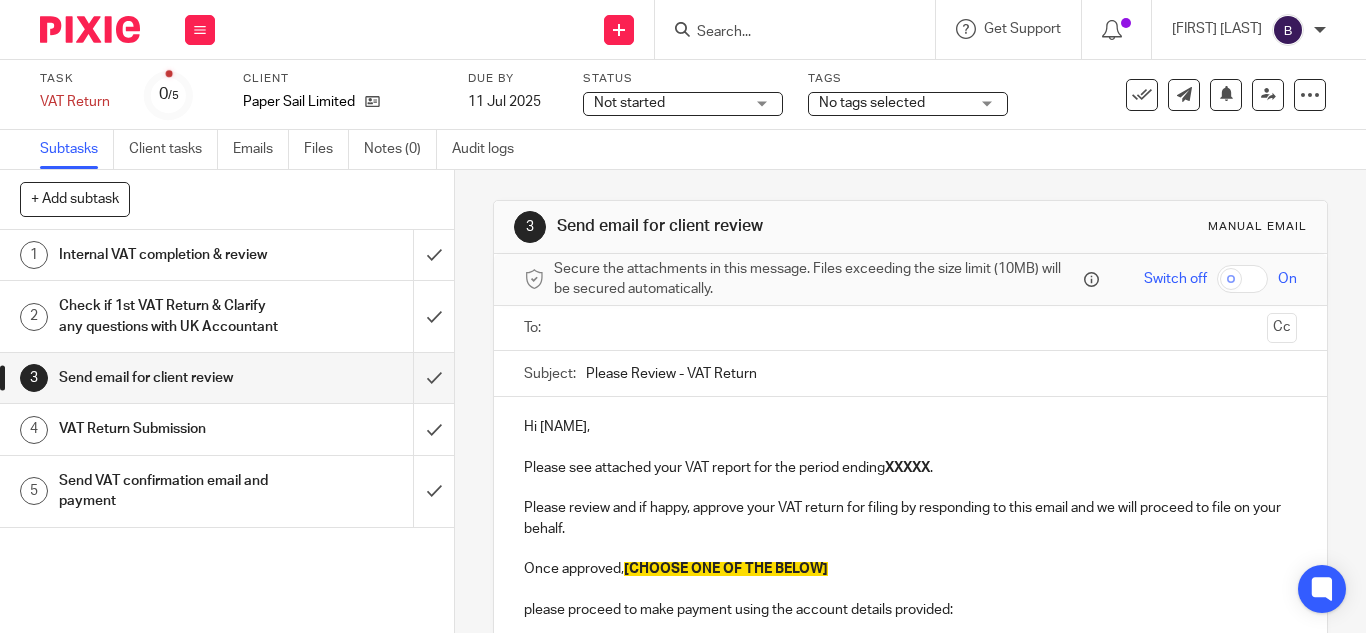 scroll, scrollTop: 0, scrollLeft: 0, axis: both 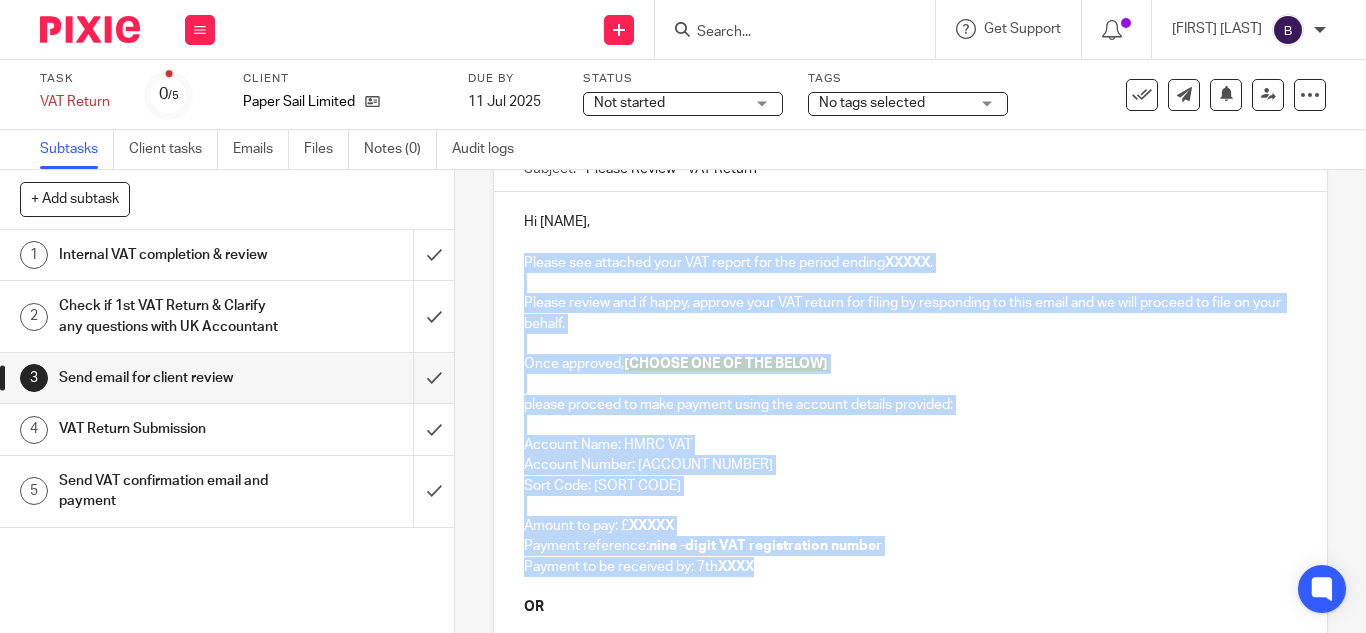 drag, startPoint x: 521, startPoint y: 257, endPoint x: 758, endPoint y: 562, distance: 386.25638 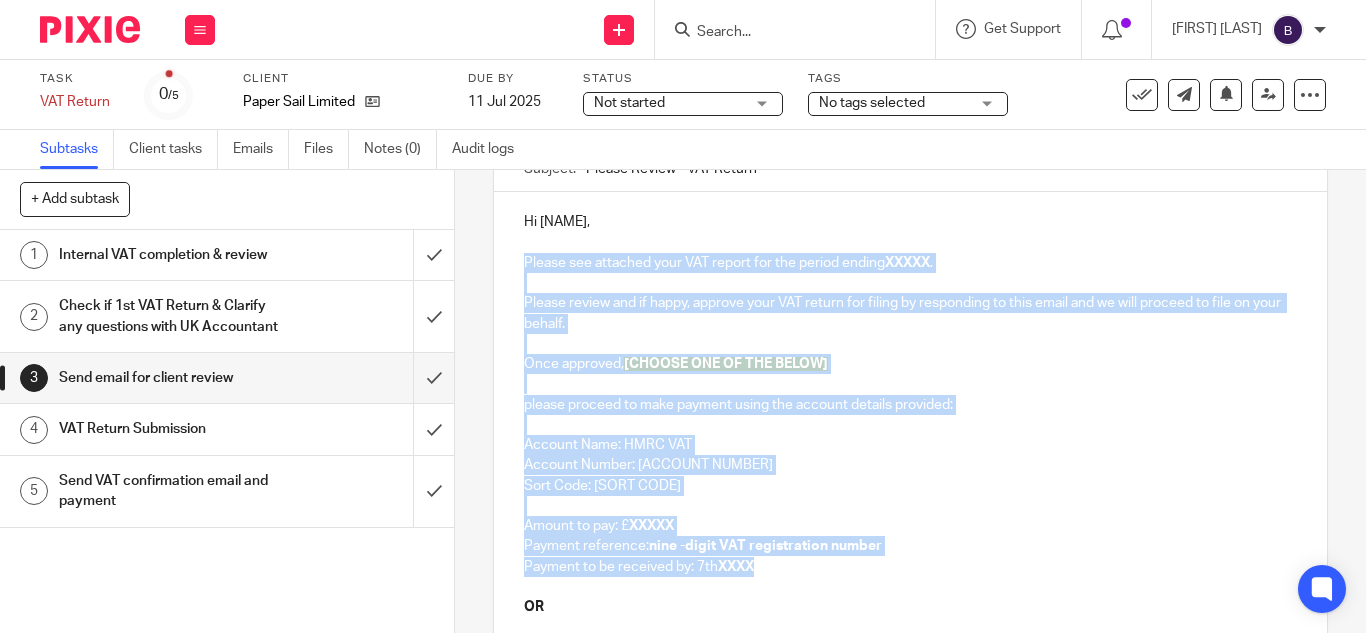 click on "Hi [NAME], Please see attached your VAT report for the period ending XXXXX . Please review and if happy, approve your VAT return for filing by responding to this email and we will proceed to file on your behalf. Once approved, [CHOOSE ONE OF THE BELOW] please proceed to make payment using the account details provided: Account Name: HMRC VAT Account Number: [ACCOUNT NUMBER] Sort Code: [SORT CODE] Amount to pay: £ XXXXX Payment reference: nine -digit VAT registration number Payment to be received by: 7th XXXX OR a refund of [amount] will be made by HMRC within 6 weeks of filing. Please can you respond to this email as soon as possible to prevent any late filing penalties or interest being incurred by your company. Please let me know if you have any questions. Thanks," at bounding box center [910, 503] 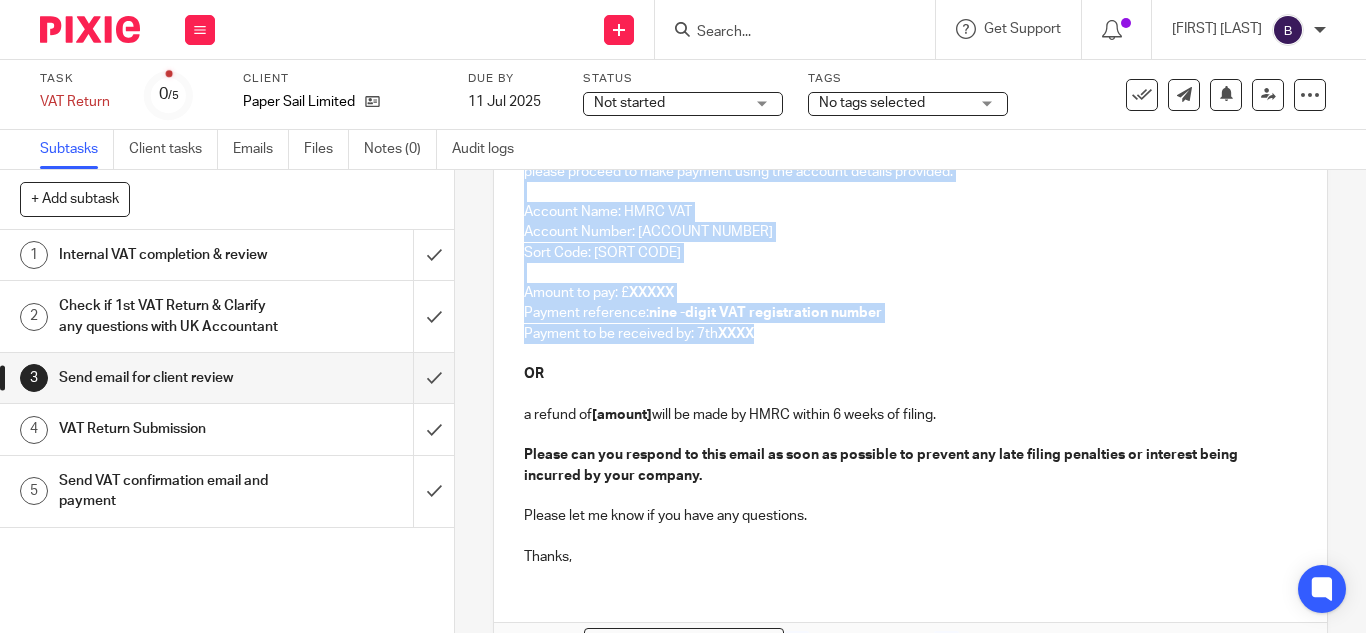 scroll, scrollTop: 439, scrollLeft: 0, axis: vertical 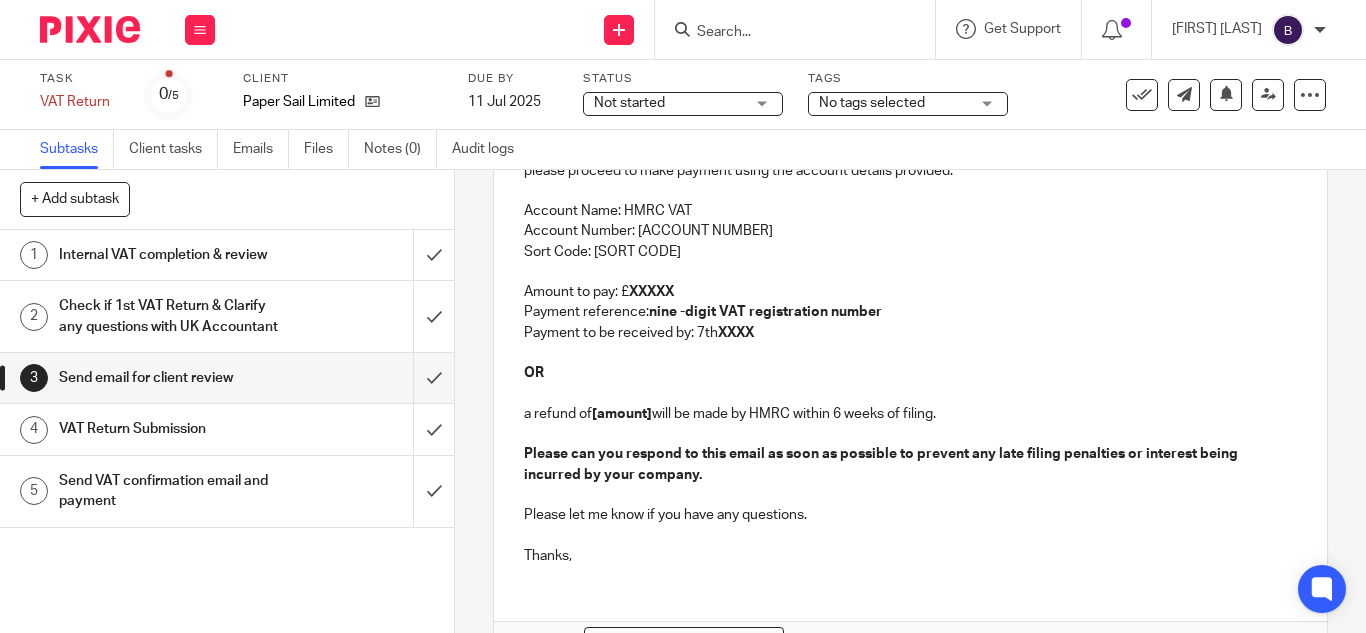 click on "Account Number: [ACCOUNT NUMBER] Sort Code: [SORT CODE] Amount to pay: £ XXXXX Payment reference: nine -digit VAT registration number Payment to be received by: 7th XXXX" at bounding box center [910, 292] 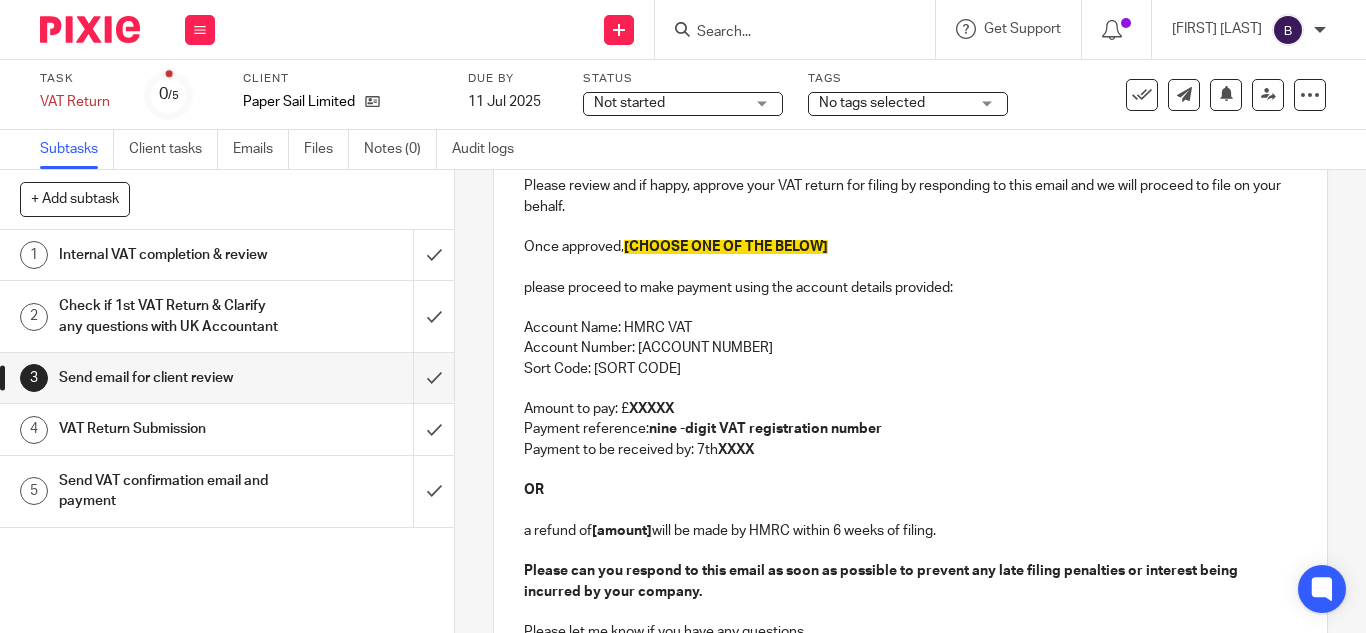 scroll, scrollTop: 323, scrollLeft: 0, axis: vertical 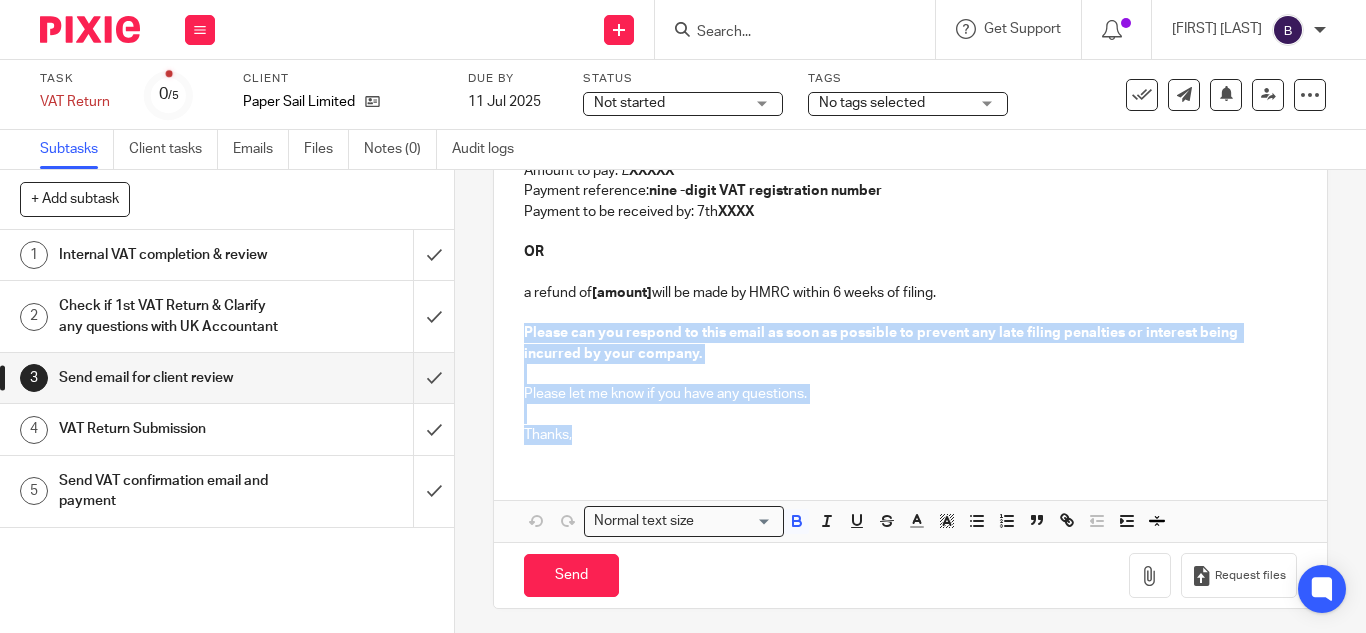 drag, startPoint x: 518, startPoint y: 326, endPoint x: 743, endPoint y: 428, distance: 247.04048 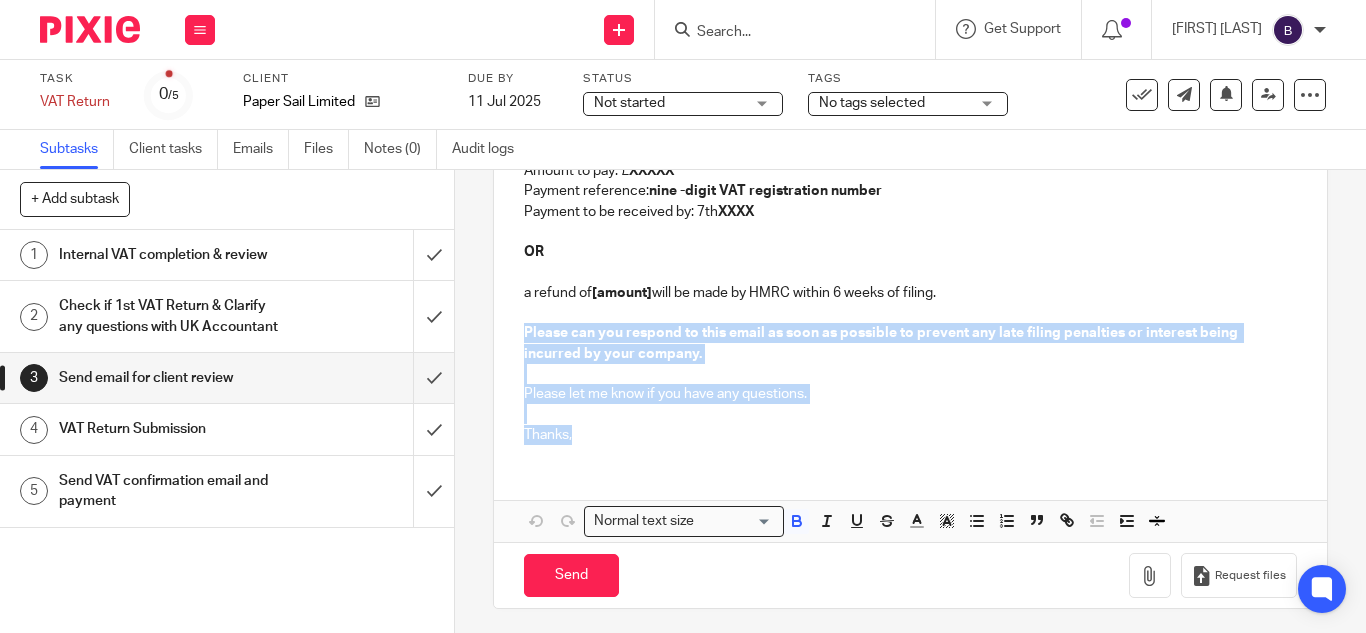click on "Hi [NAME], Please see attached your VAT report for the period ending XXXXX . Please review and if happy, approve your VAT return for filing by responding to this email and we will proceed to file on your behalf. Once approved, [CHOOSE ONE OF THE BELOW] please proceed to make payment using the account details provided: Account Name: HMRC VAT Account Number: [ACCOUNT NUMBER] Sort Code: [SORT CODE] Amount to pay: £ XXXXX Payment reference: nine -digit VAT registration number Payment to be received by: 7th XXXX OR a refund of [amount] will be made by HMRC within 6 weeks of filing. Please can you respond to this email as soon as possible to prevent any late filing penalties or interest being incurred by your company. Please let me know if you have any questions. Thanks," at bounding box center (910, 148) 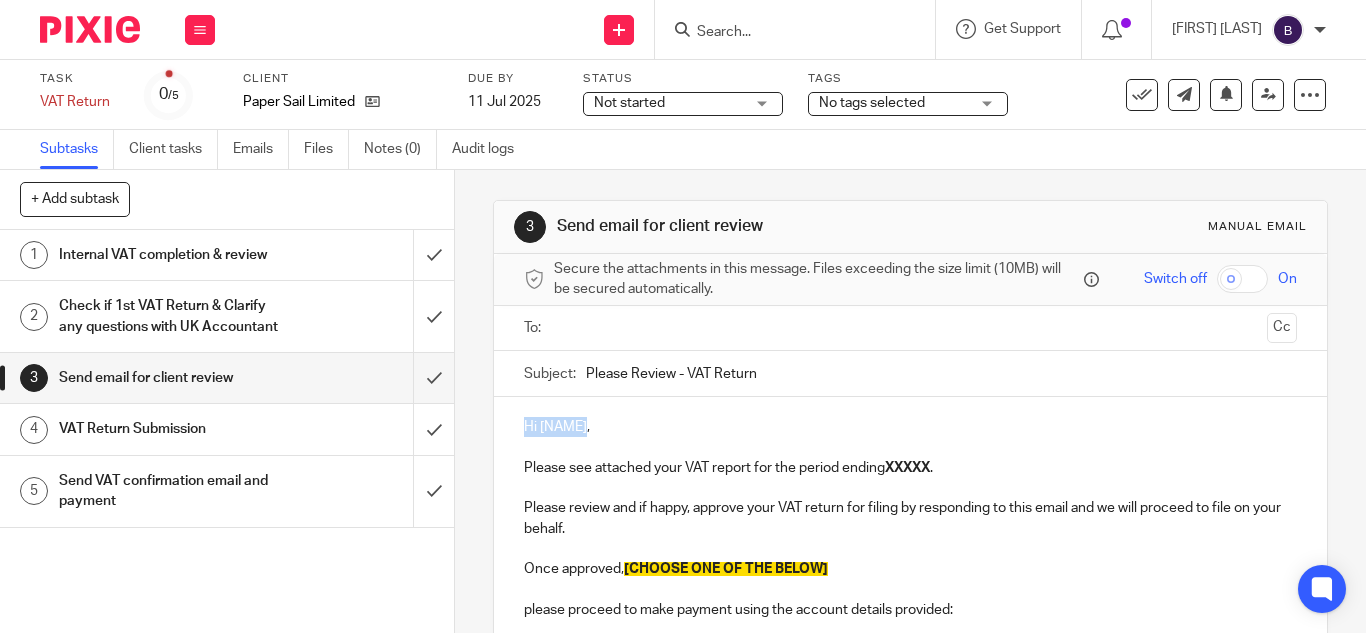 drag, startPoint x: 516, startPoint y: 428, endPoint x: 576, endPoint y: 426, distance: 60.033325 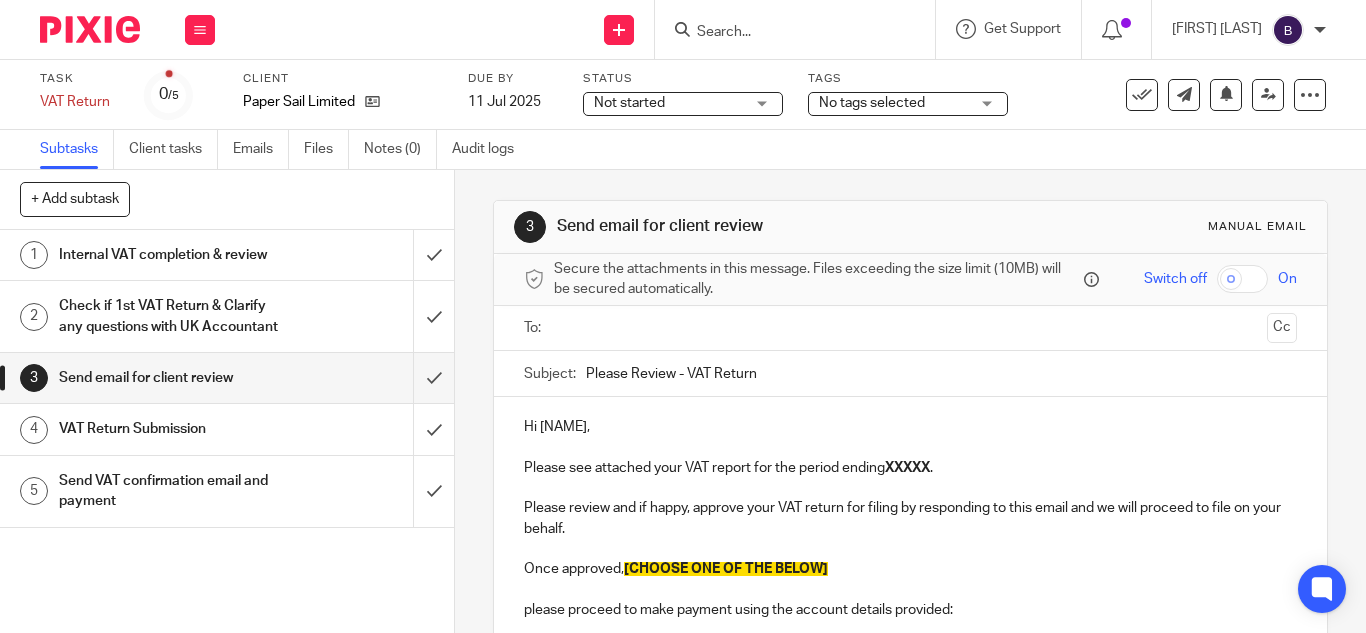drag, startPoint x: 578, startPoint y: 369, endPoint x: 763, endPoint y: 375, distance: 185.09727 